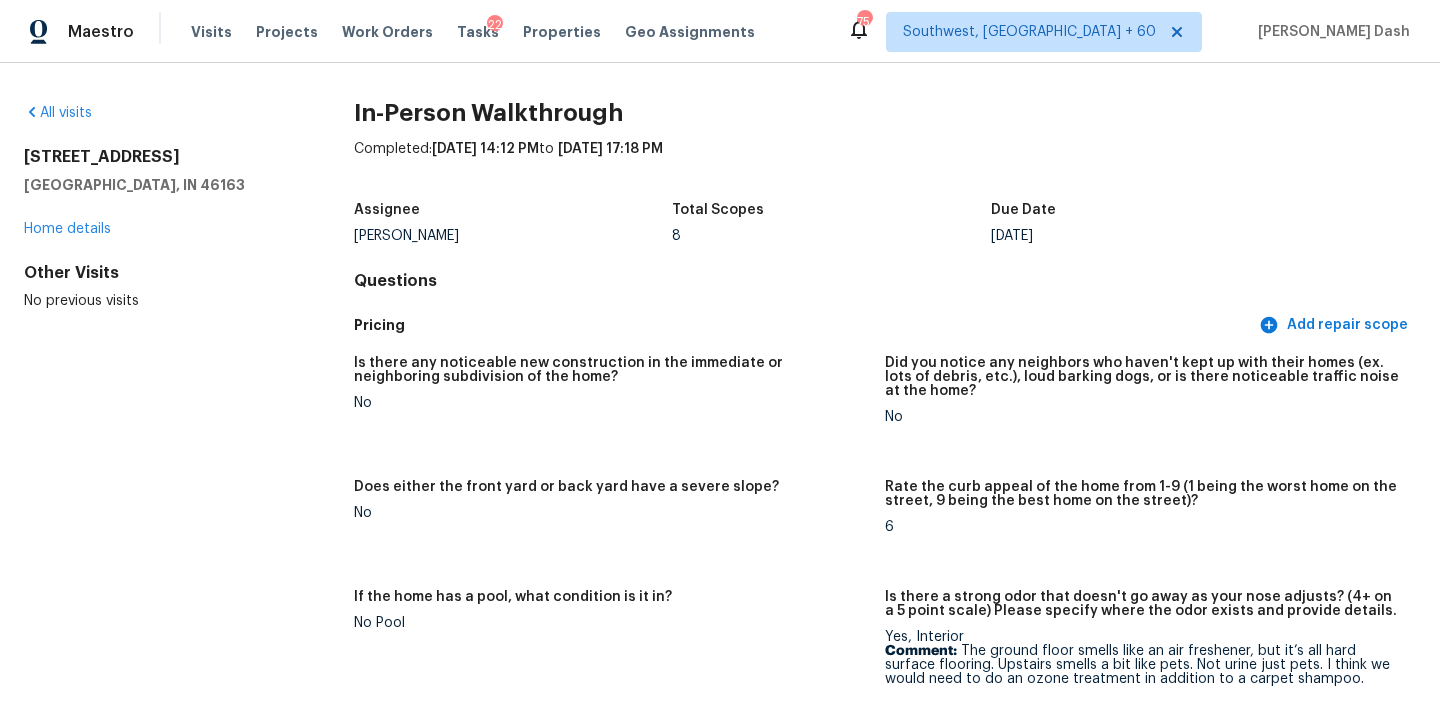 scroll, scrollTop: 0, scrollLeft: 0, axis: both 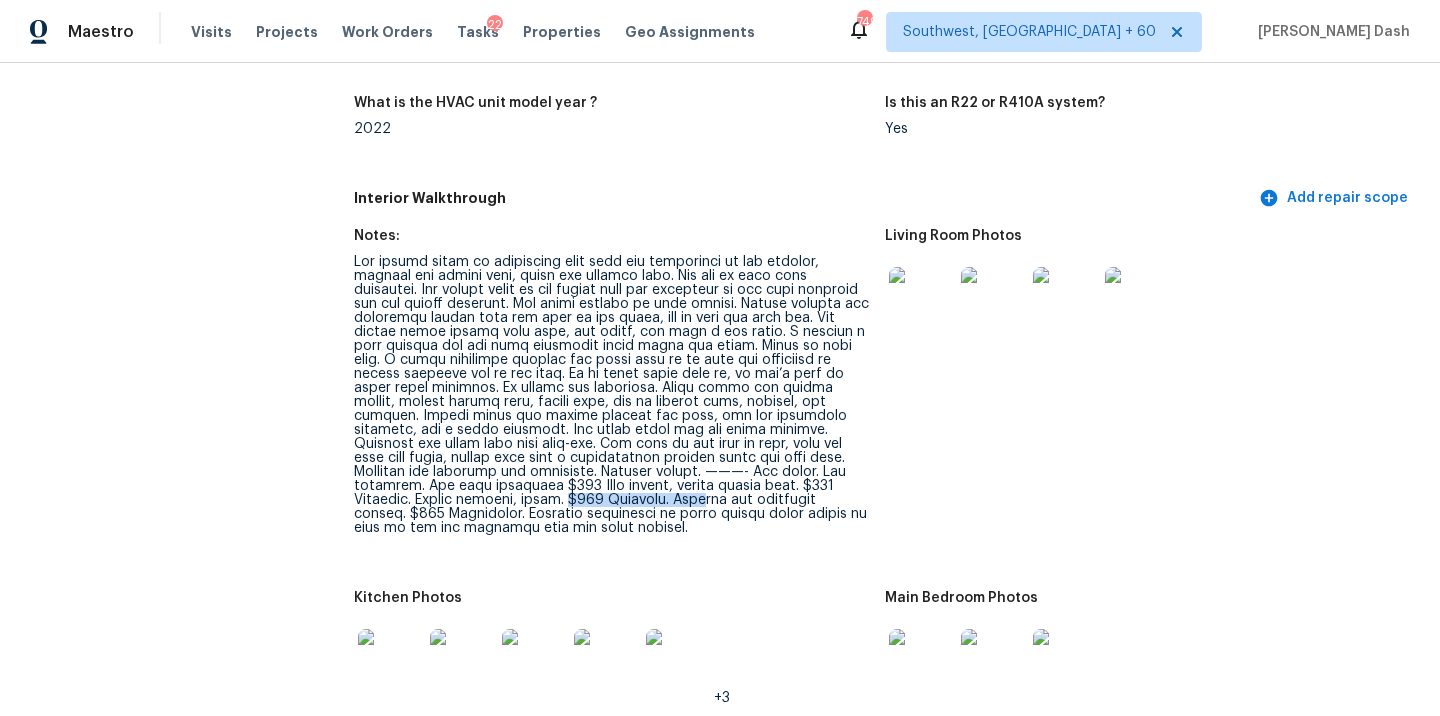drag, startPoint x: 449, startPoint y: 484, endPoint x: 590, endPoint y: 480, distance: 141.05673 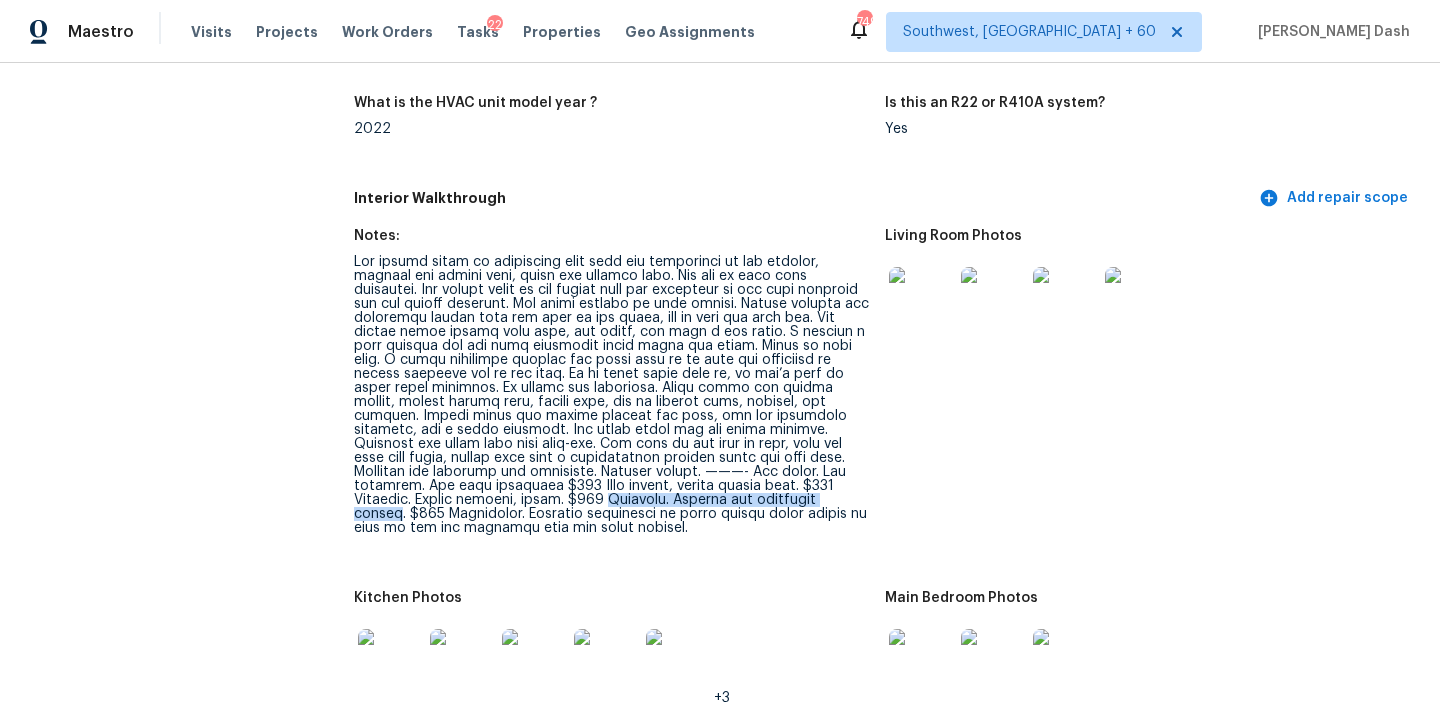 drag, startPoint x: 488, startPoint y: 489, endPoint x: 763, endPoint y: 485, distance: 275.02908 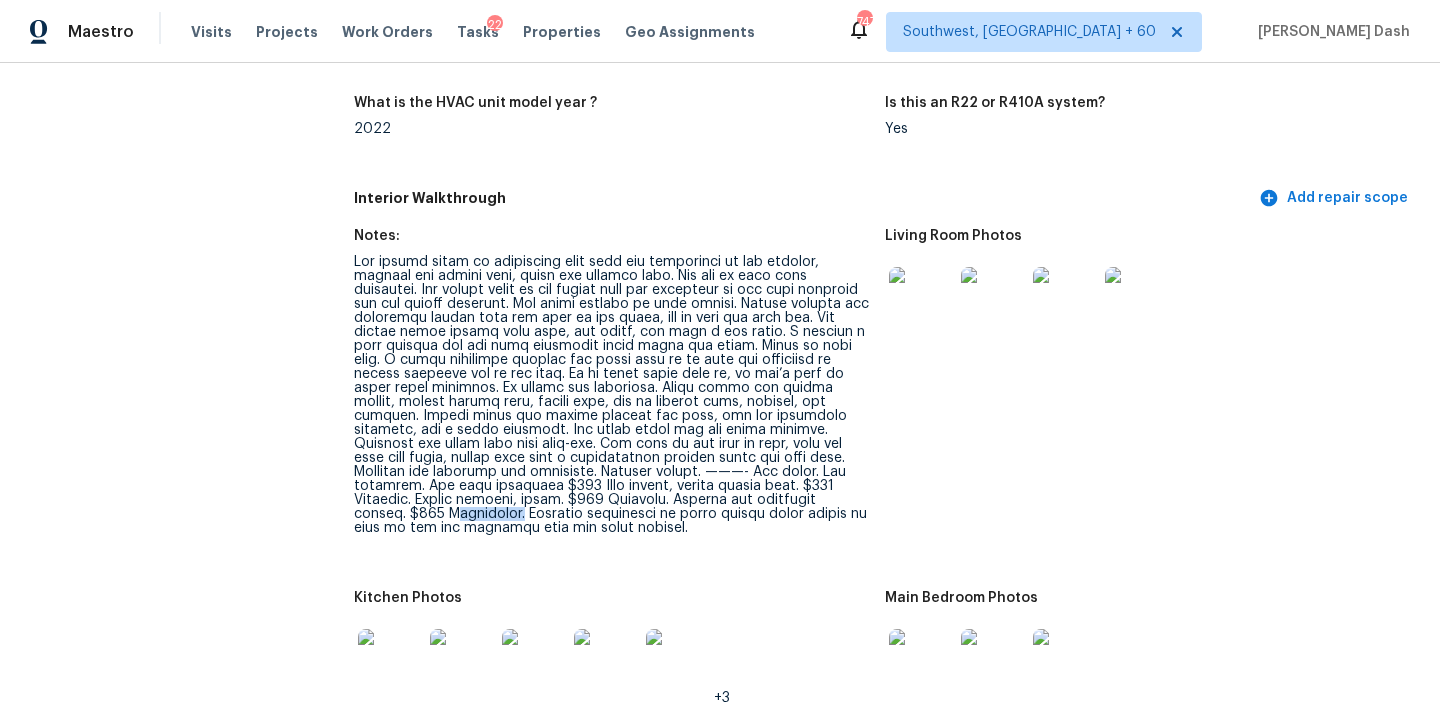drag, startPoint x: 356, startPoint y: 499, endPoint x: 420, endPoint y: 498, distance: 64.00781 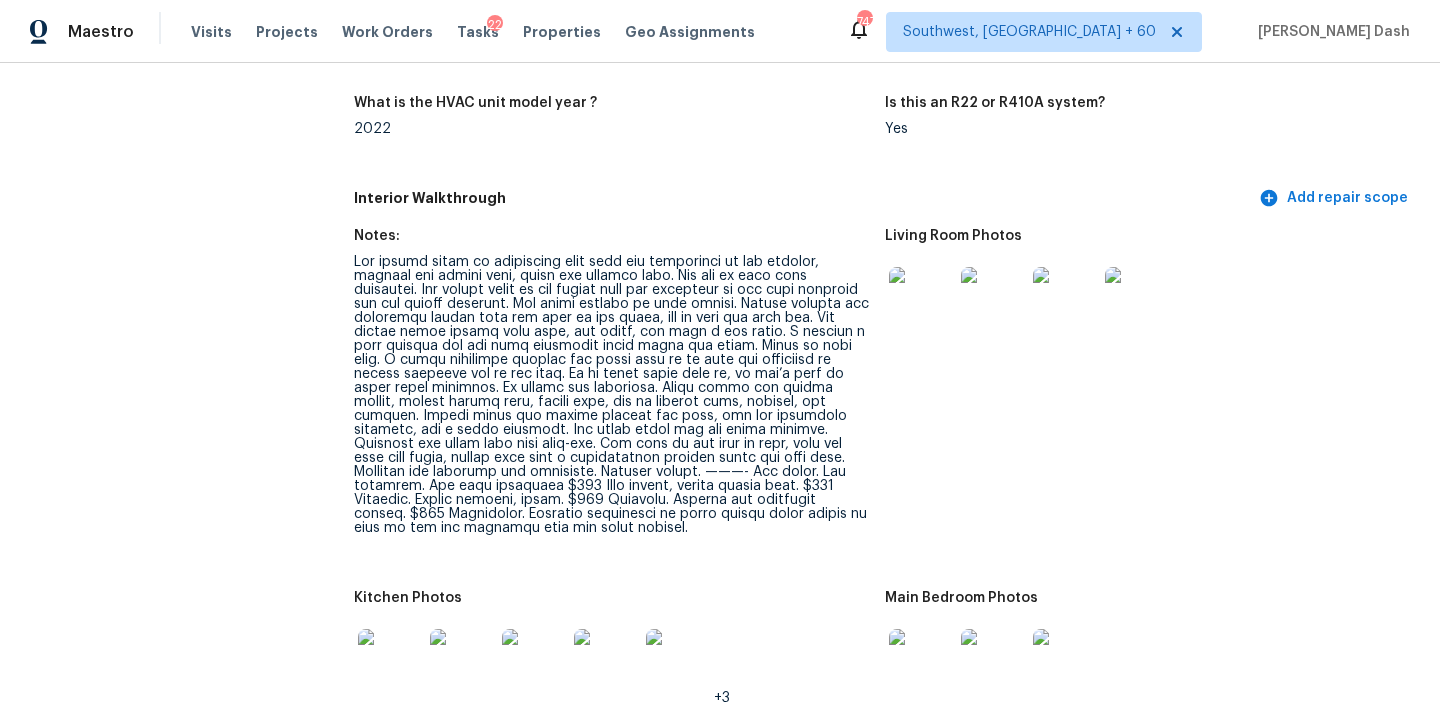 click at bounding box center (611, 395) 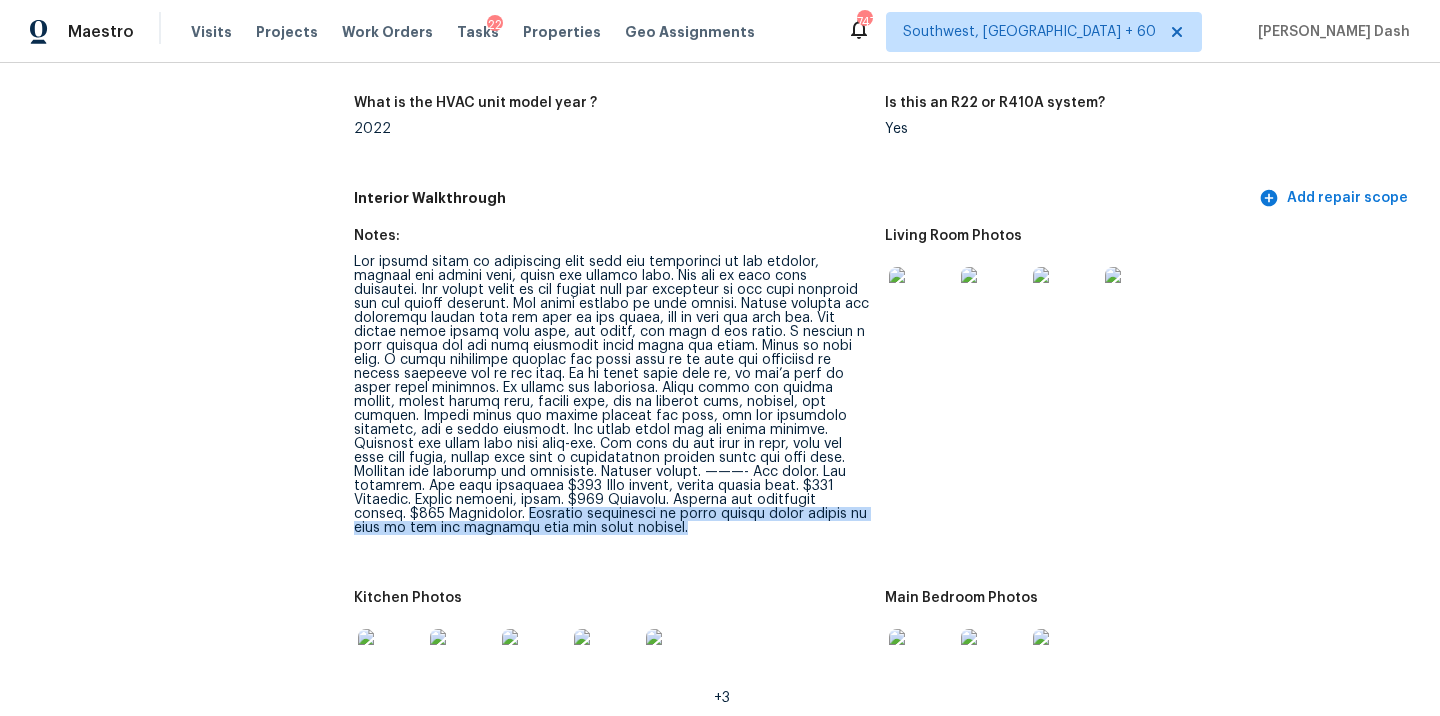 drag, startPoint x: 424, startPoint y: 498, endPoint x: 584, endPoint y: 522, distance: 161.79 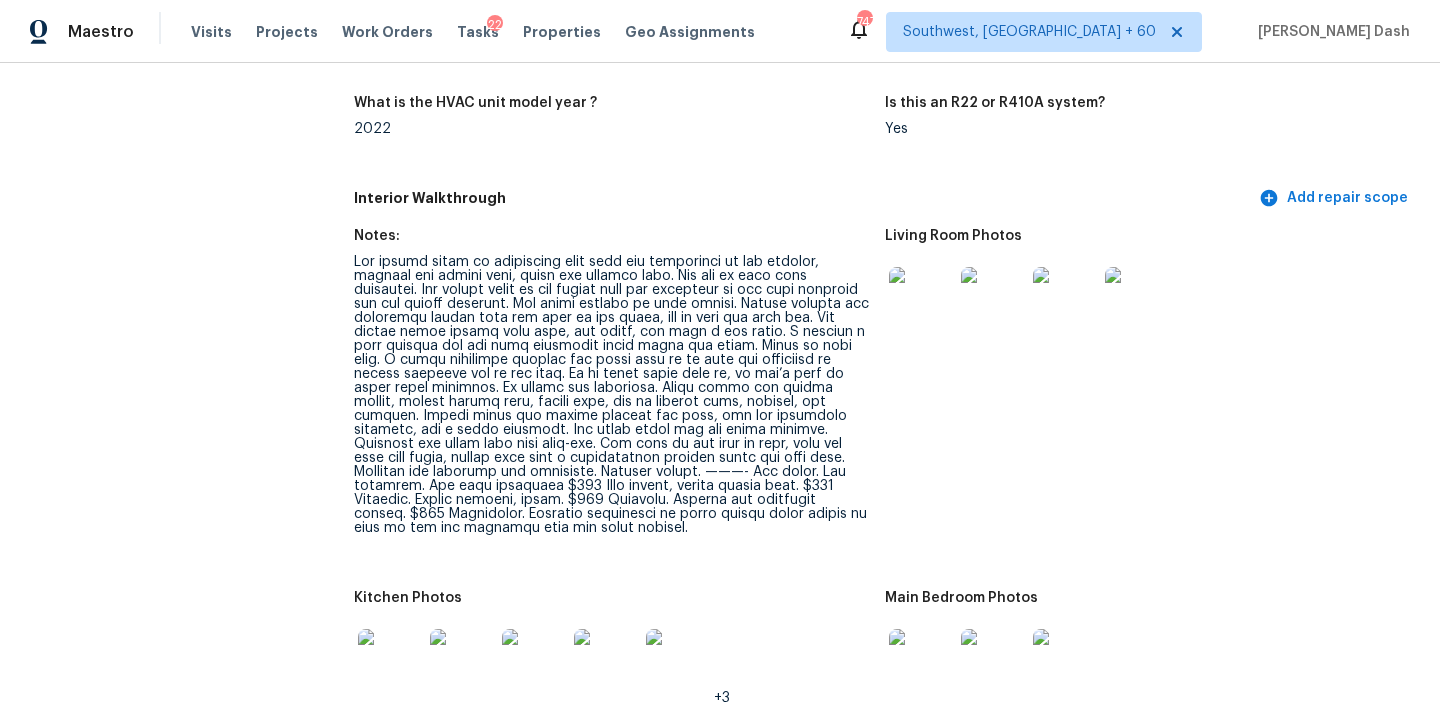 click at bounding box center [611, 395] 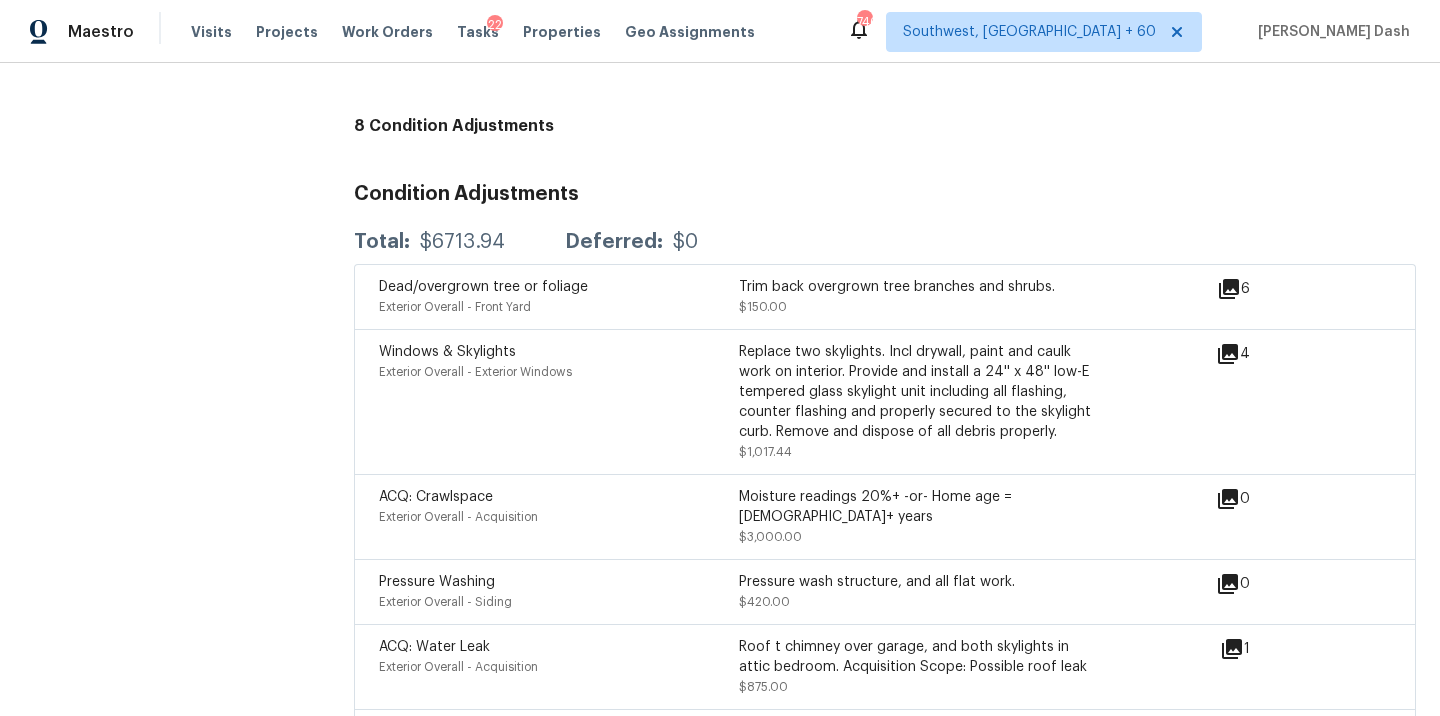scroll, scrollTop: 5016, scrollLeft: 0, axis: vertical 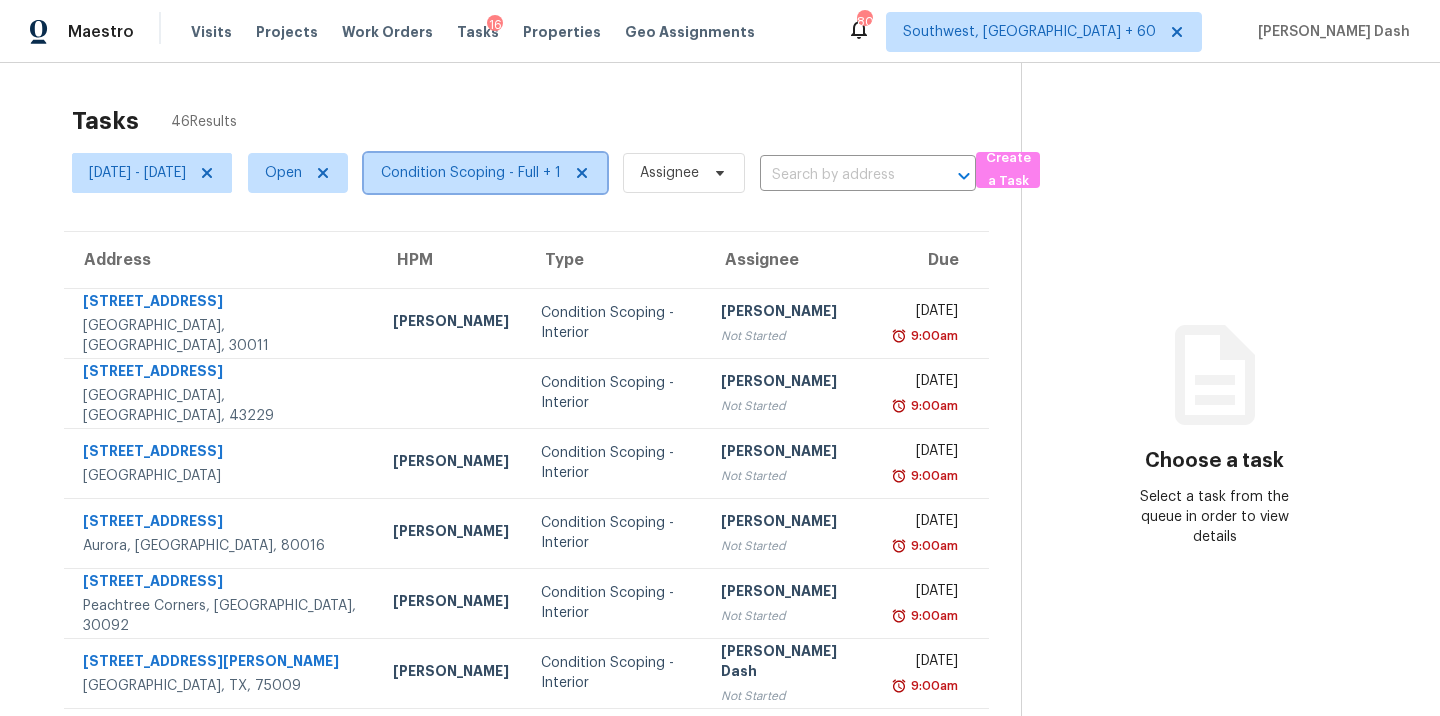 click on "Condition Scoping - Full + 1" at bounding box center [471, 173] 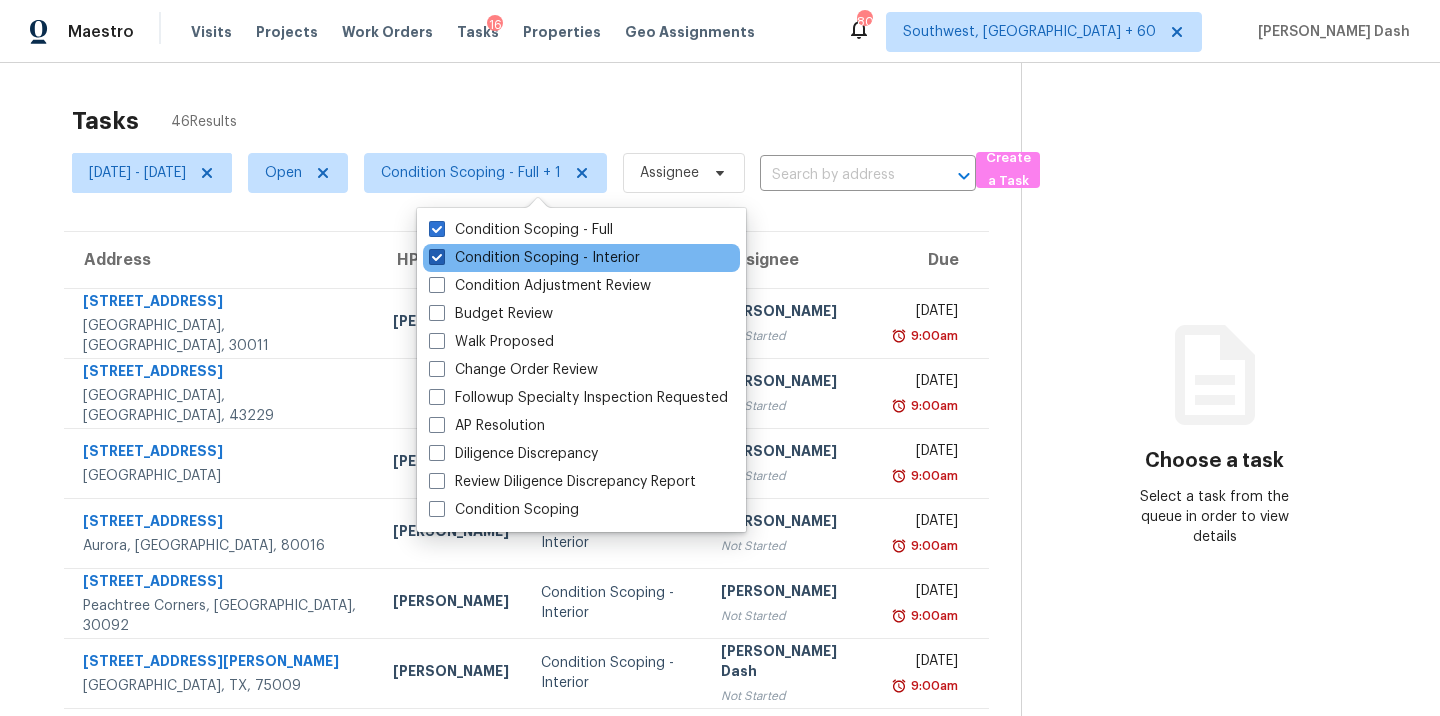 click on "Condition Scoping - Interior" at bounding box center [534, 258] 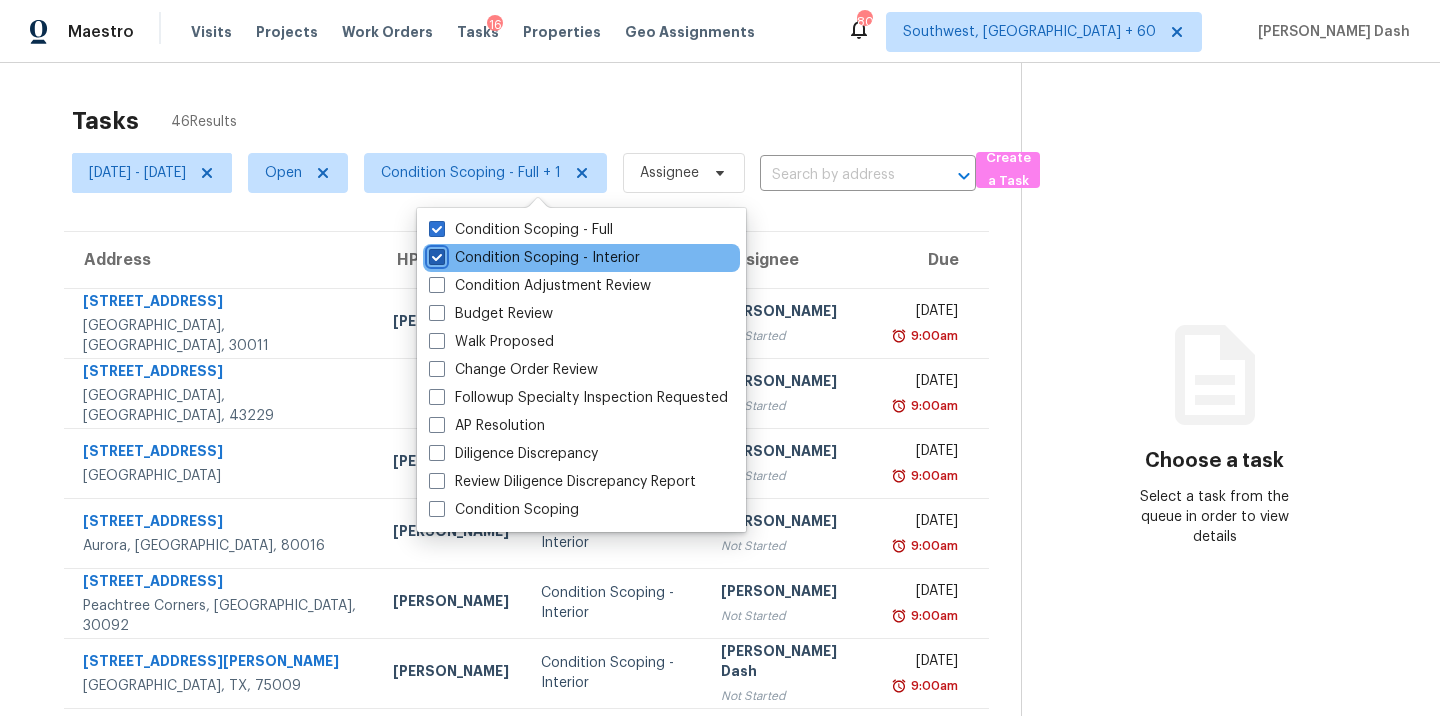 click on "Condition Scoping - Interior" at bounding box center [435, 254] 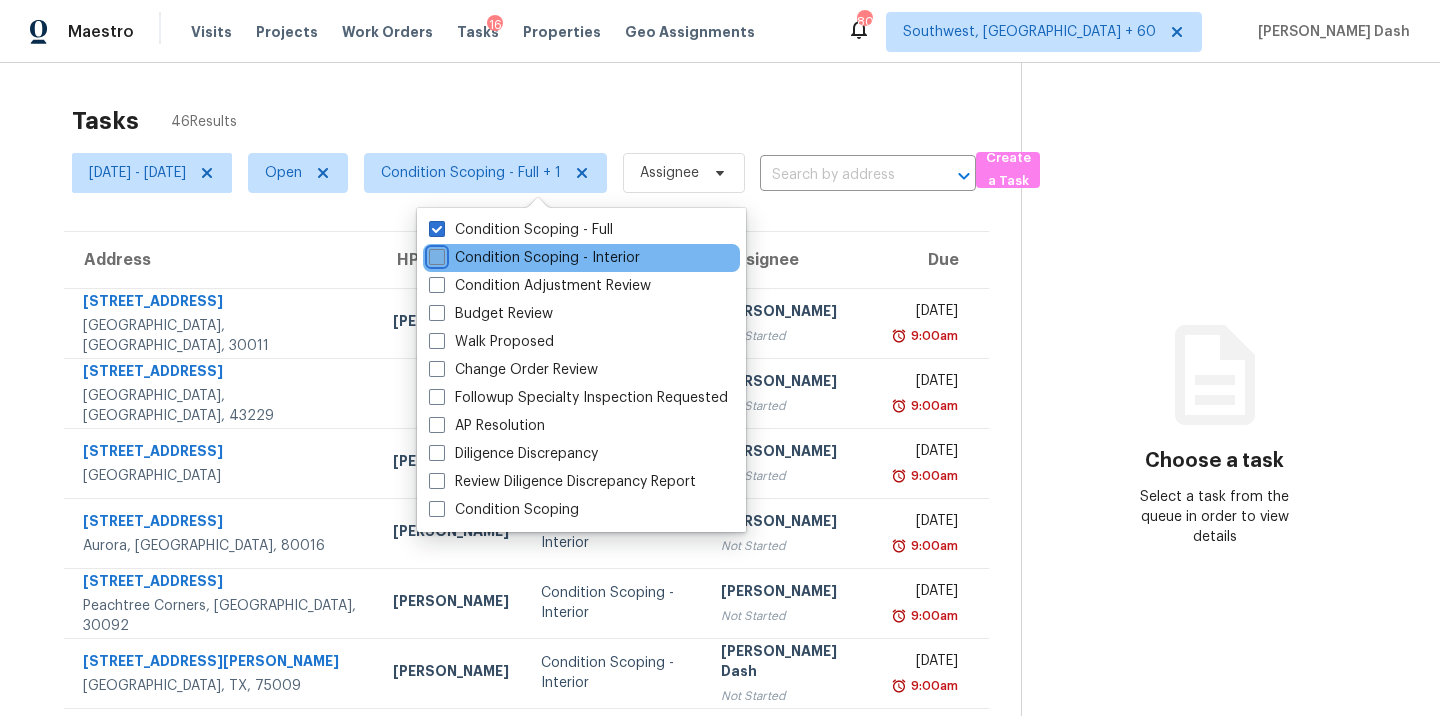 checkbox on "false" 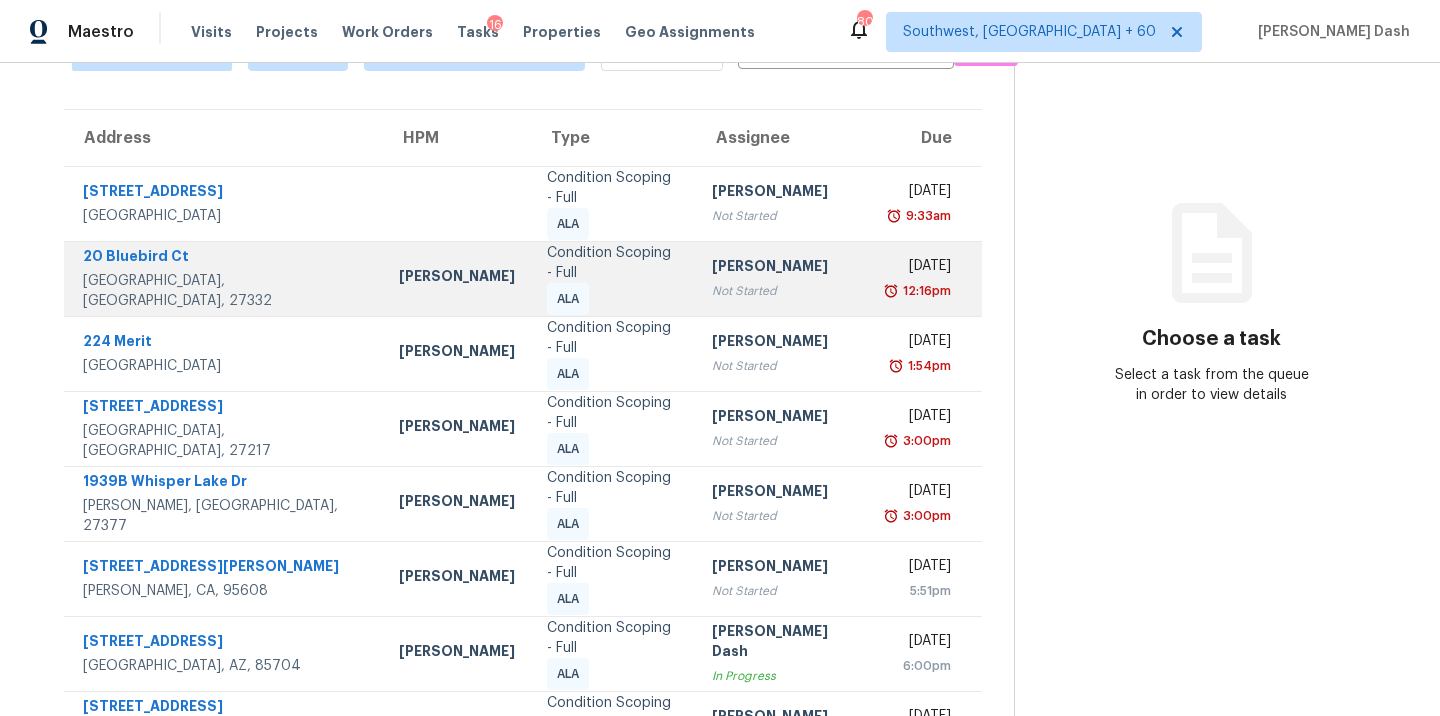 scroll, scrollTop: 0, scrollLeft: 0, axis: both 